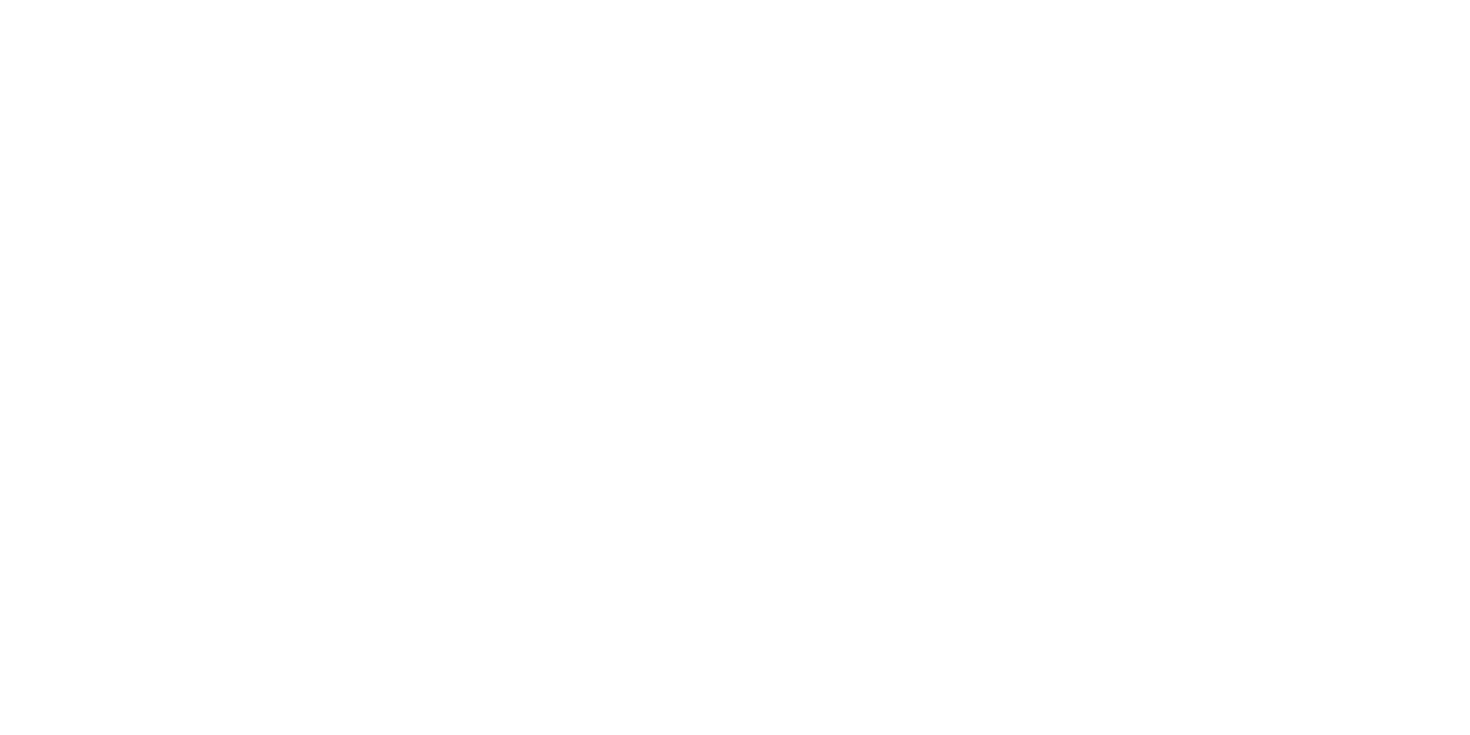 scroll, scrollTop: 0, scrollLeft: 0, axis: both 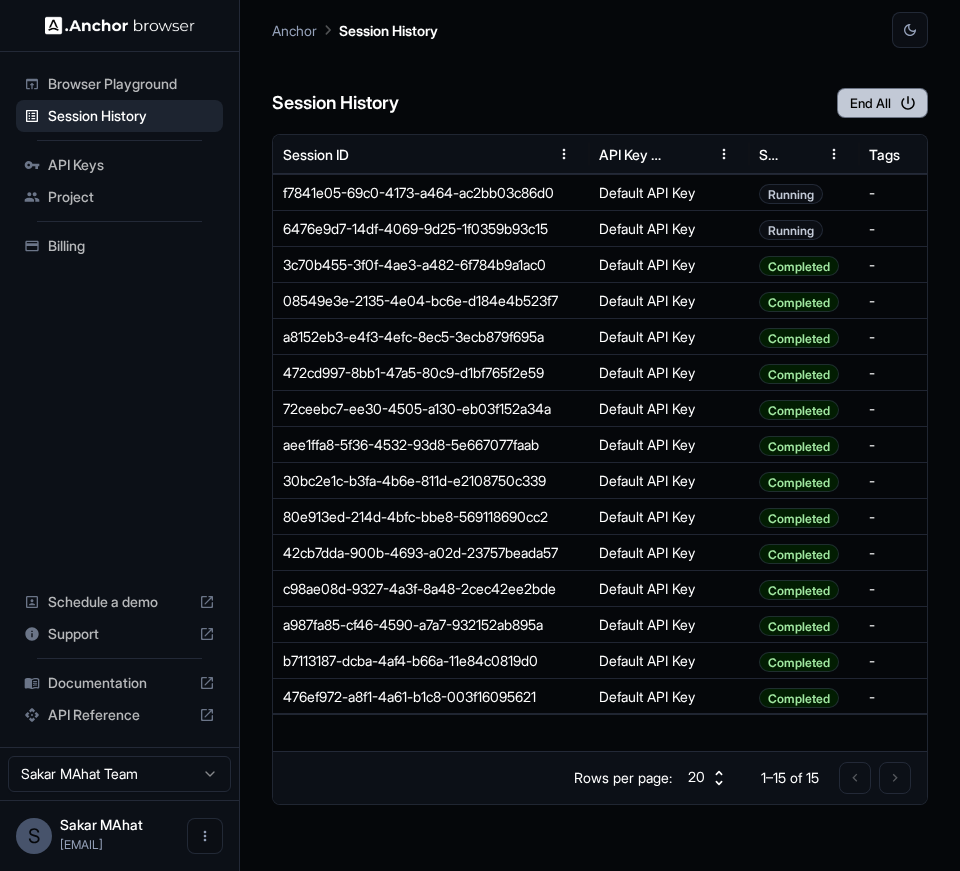 click on "End All" at bounding box center (882, 103) 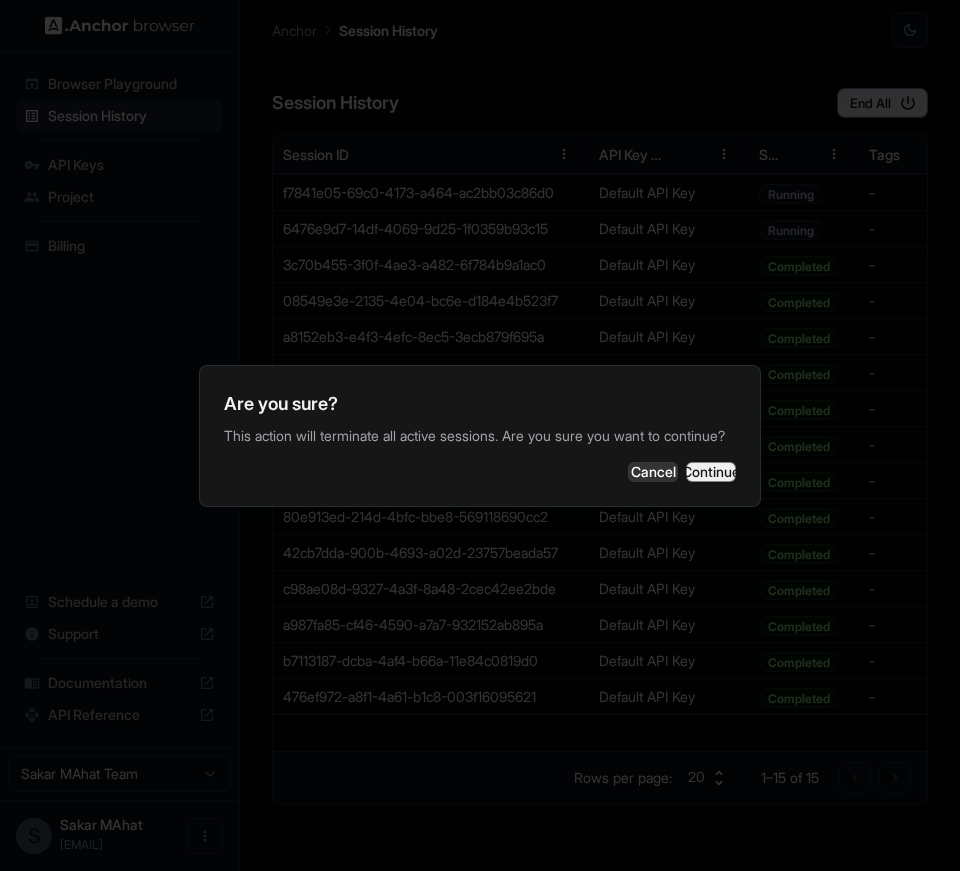 click on "Continue" at bounding box center [711, 472] 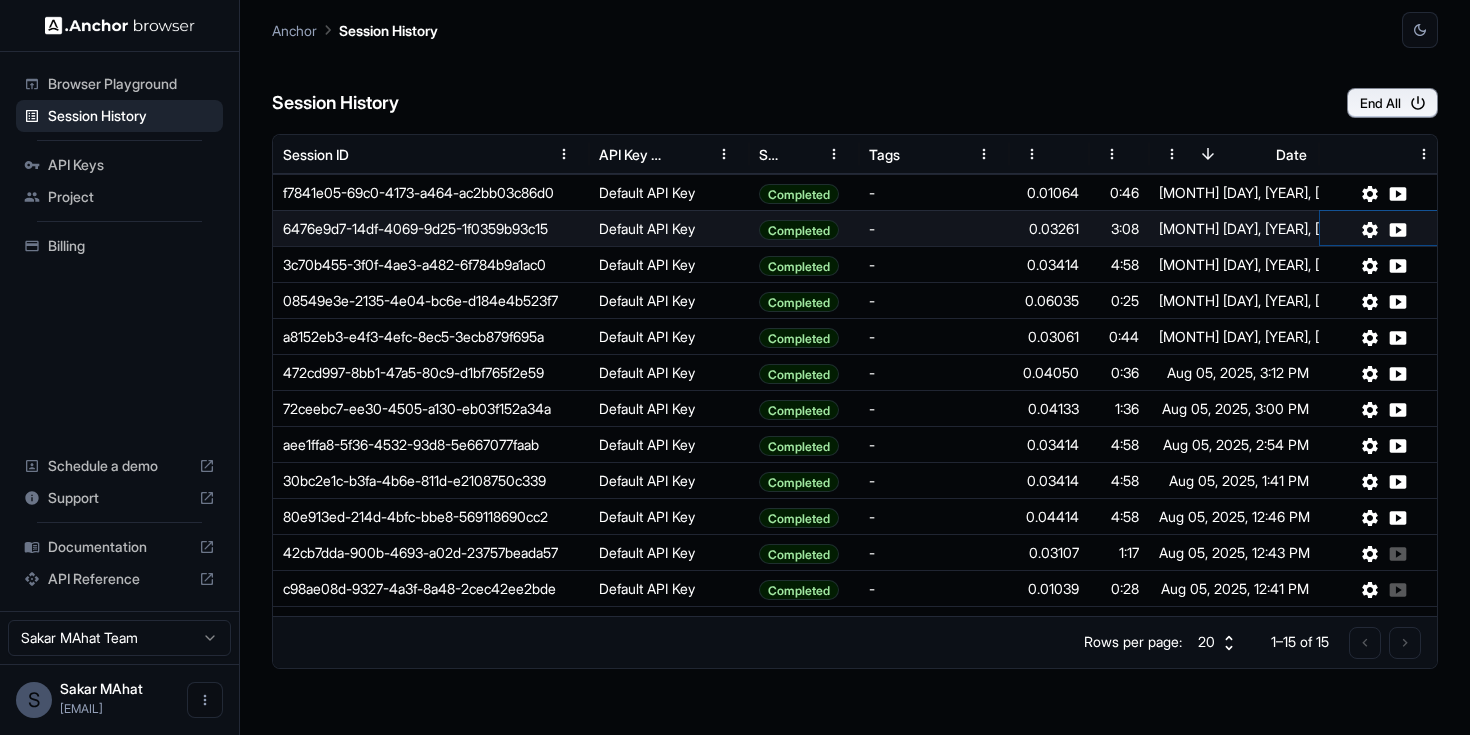 click 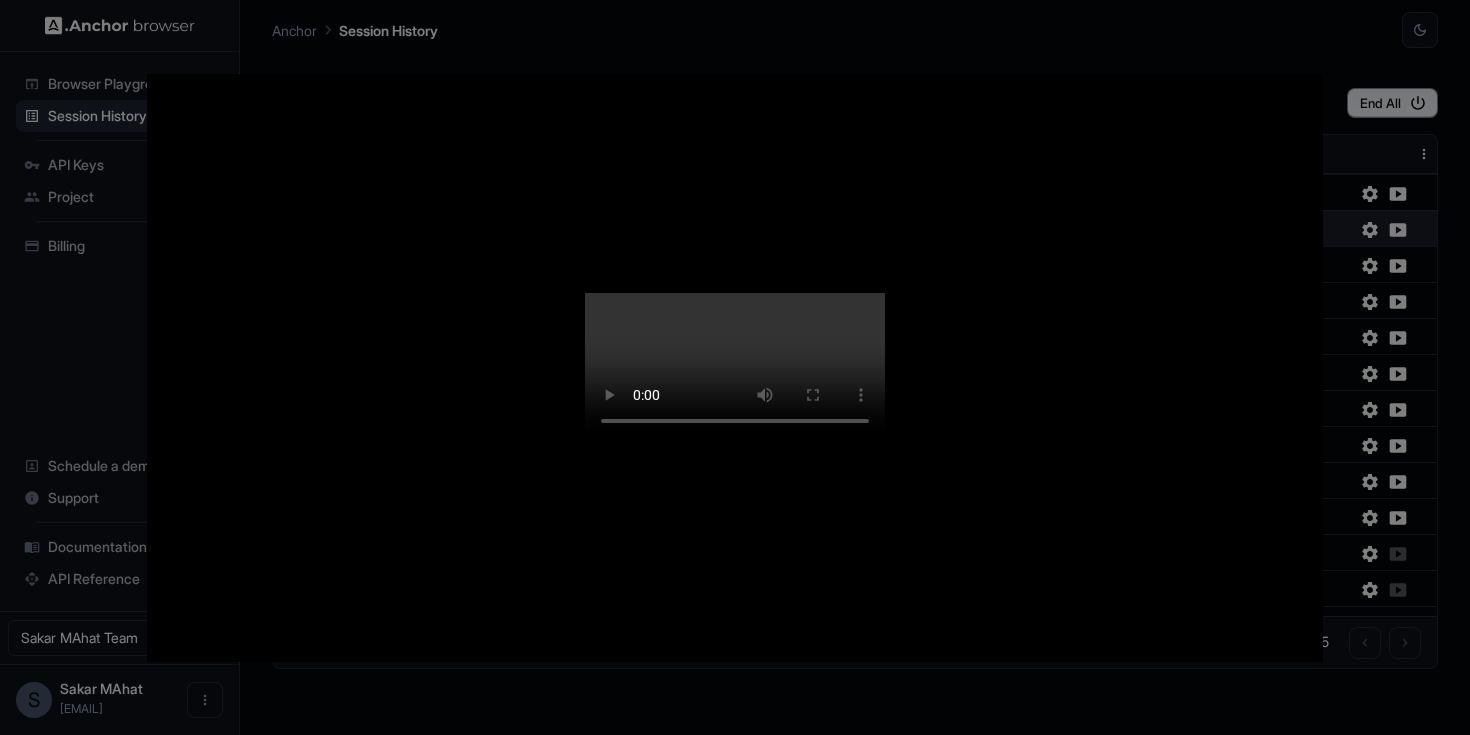click at bounding box center [735, 368] 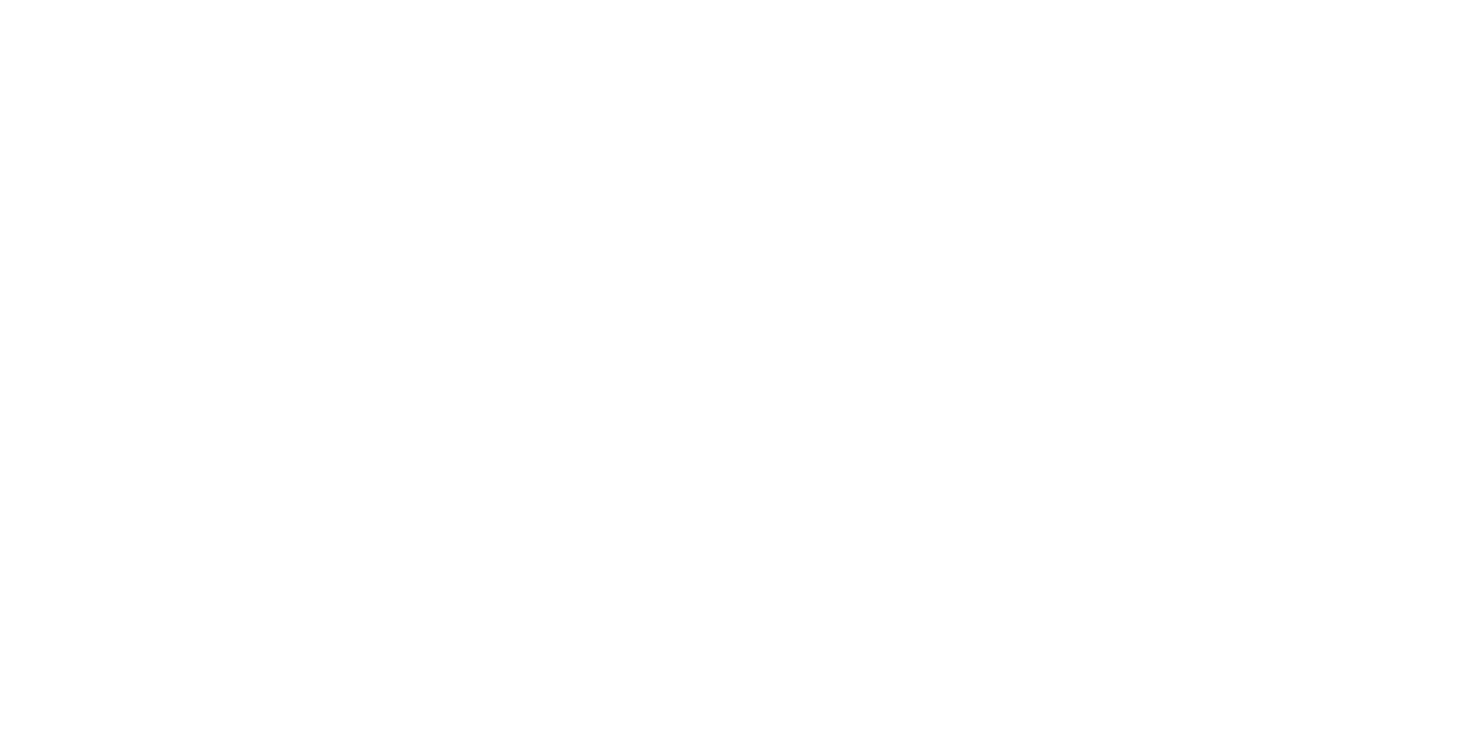scroll, scrollTop: 0, scrollLeft: 0, axis: both 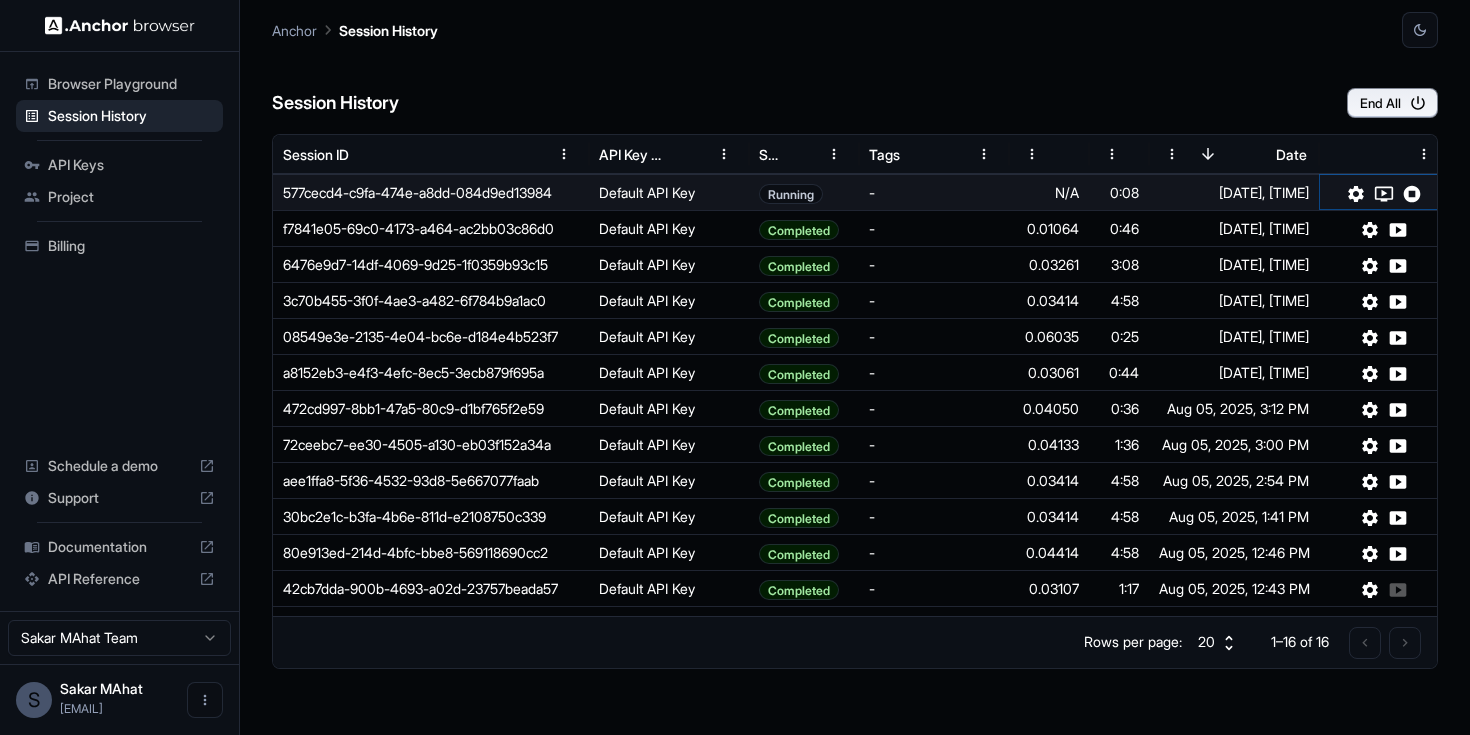 click 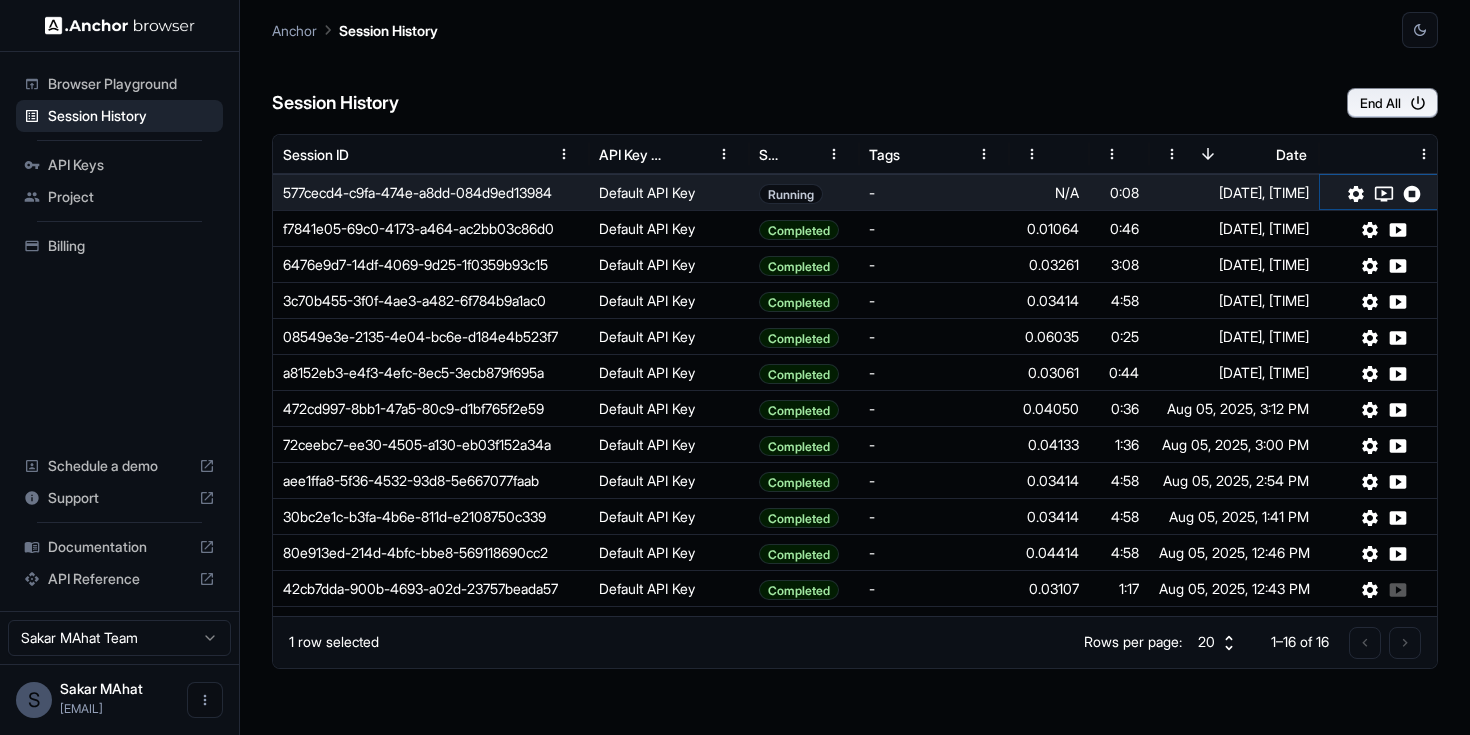 type 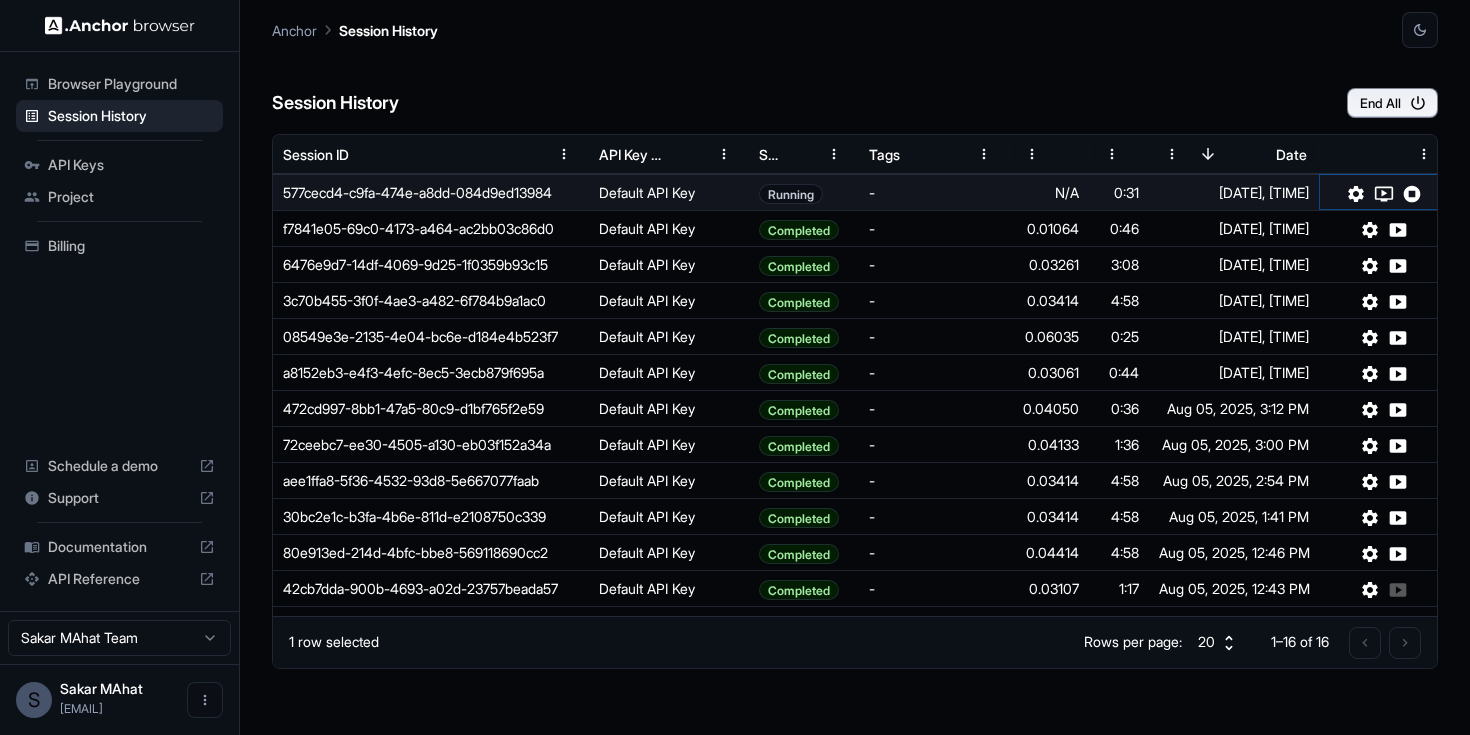 click 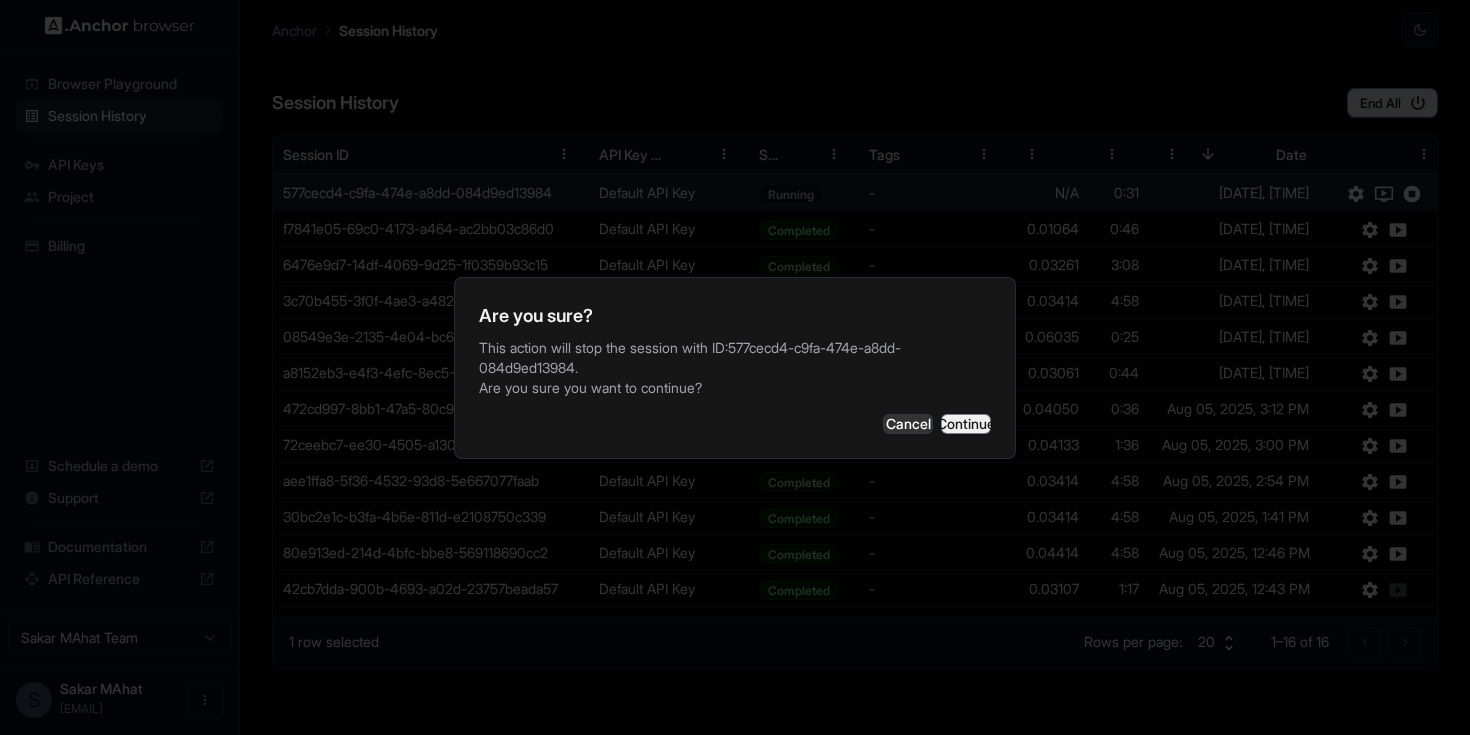 click on "Continue" at bounding box center (966, 424) 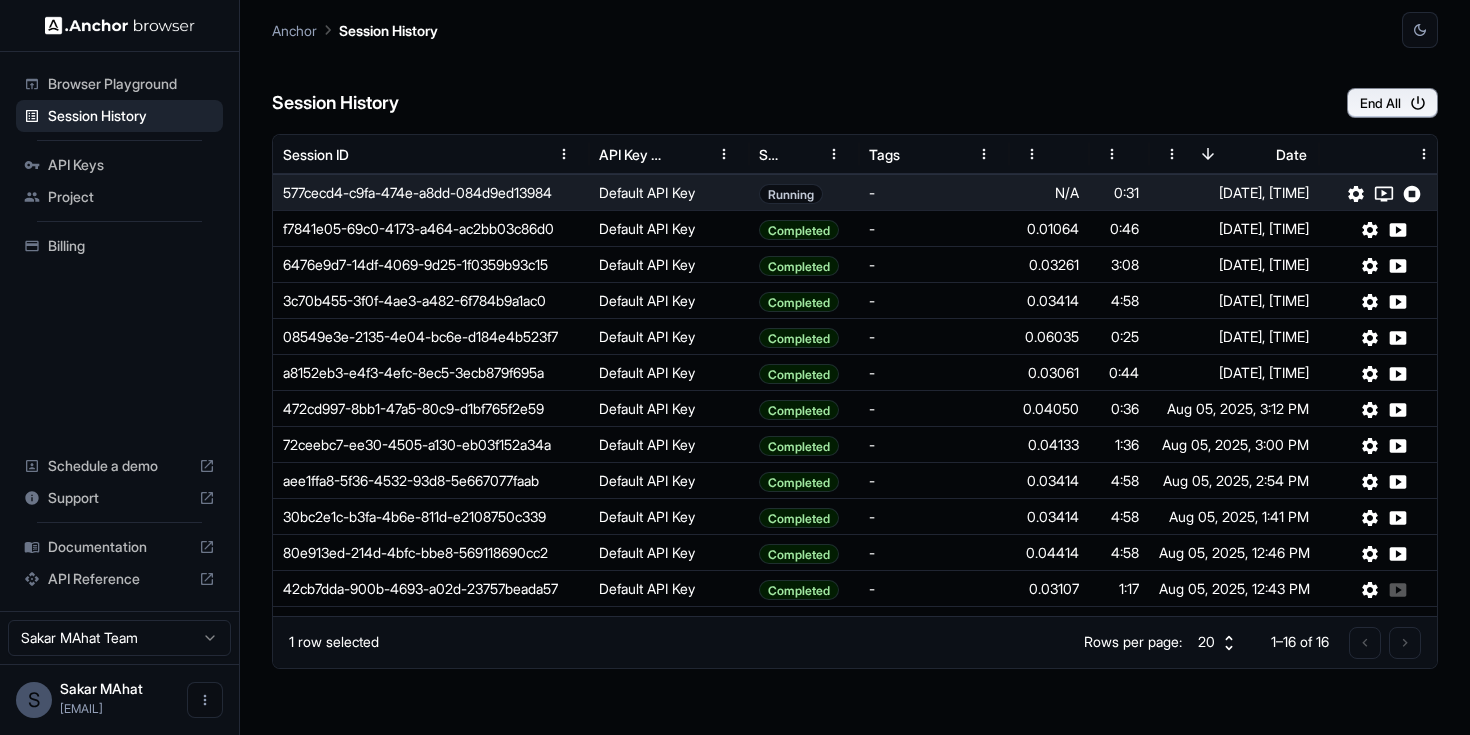 click on "Anchor Session History" at bounding box center [855, 24] 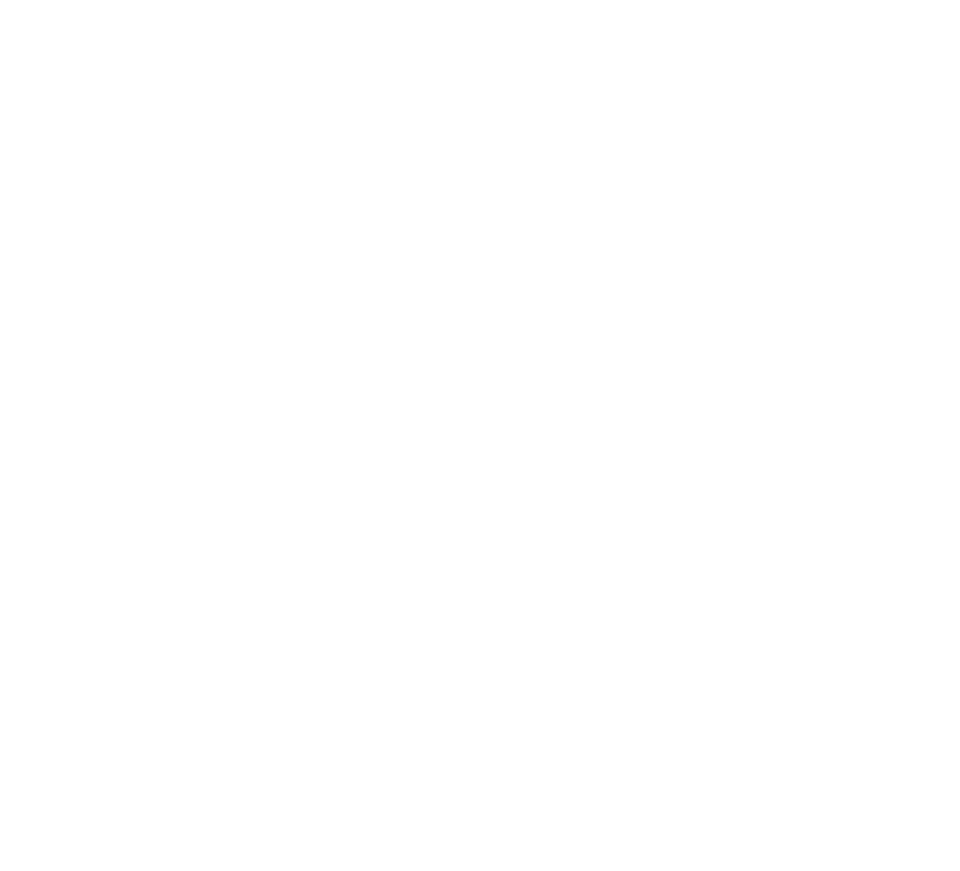 scroll, scrollTop: 0, scrollLeft: 0, axis: both 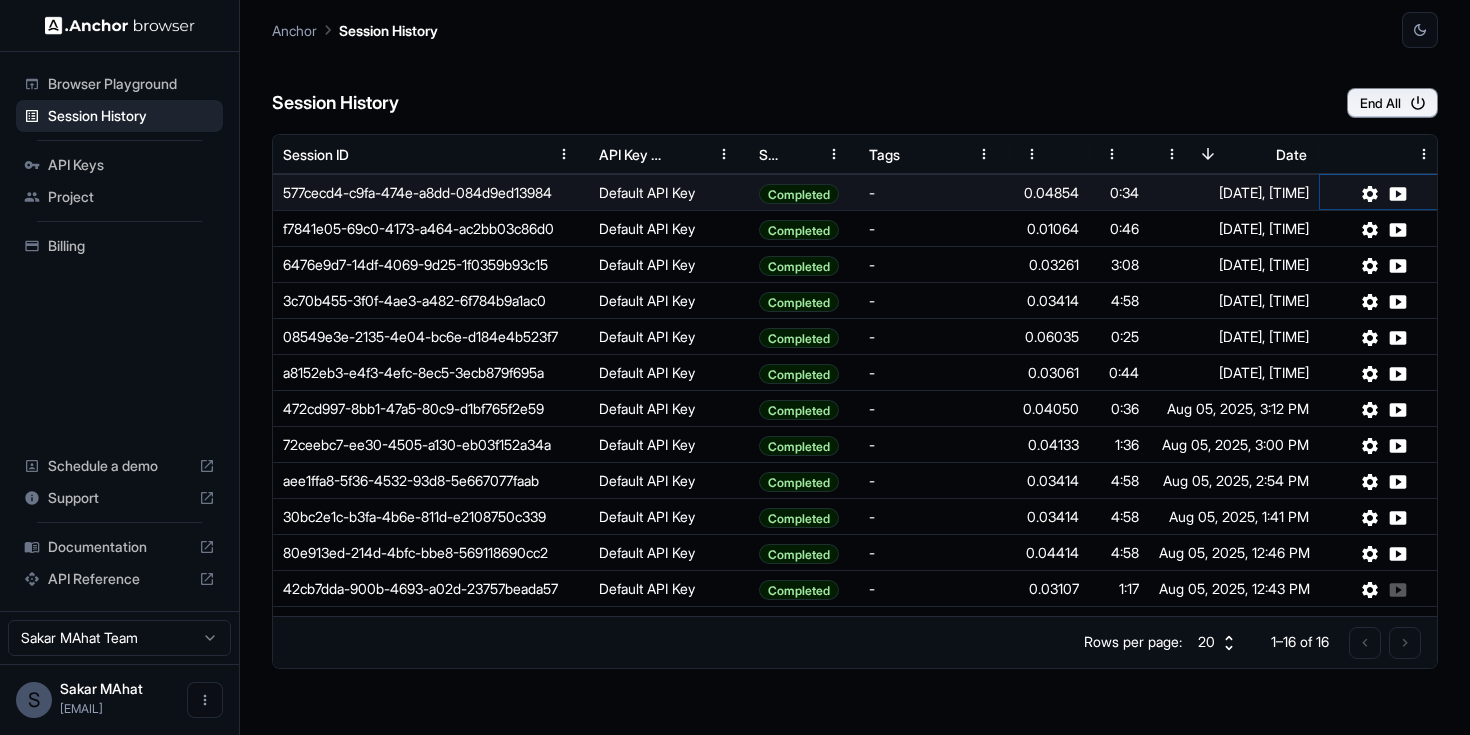 click 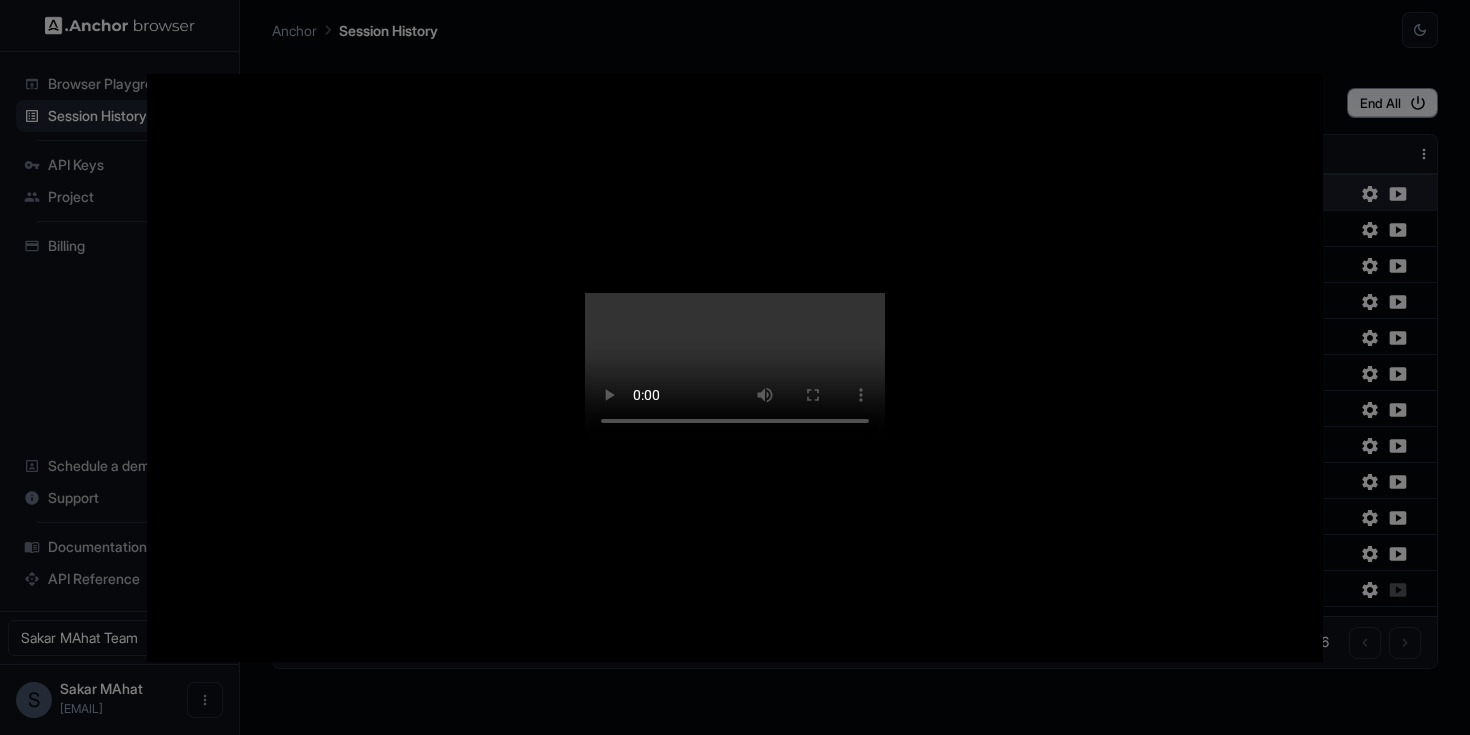 click at bounding box center [735, 368] 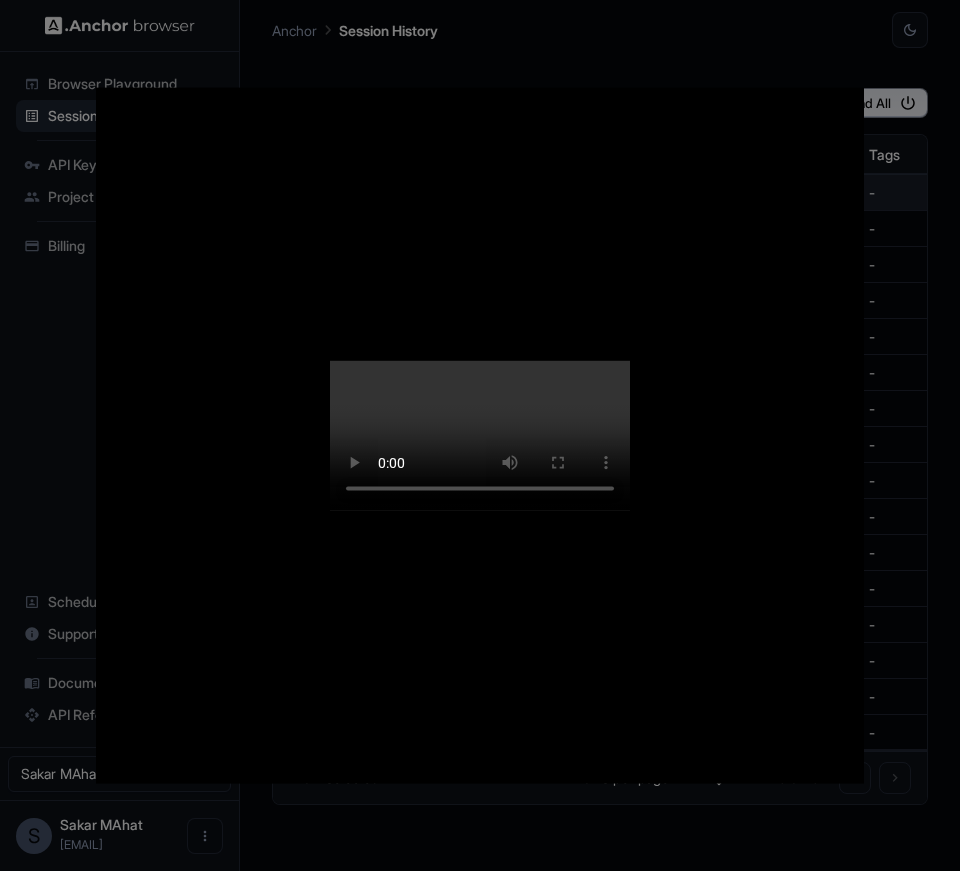 click at bounding box center [480, 435] 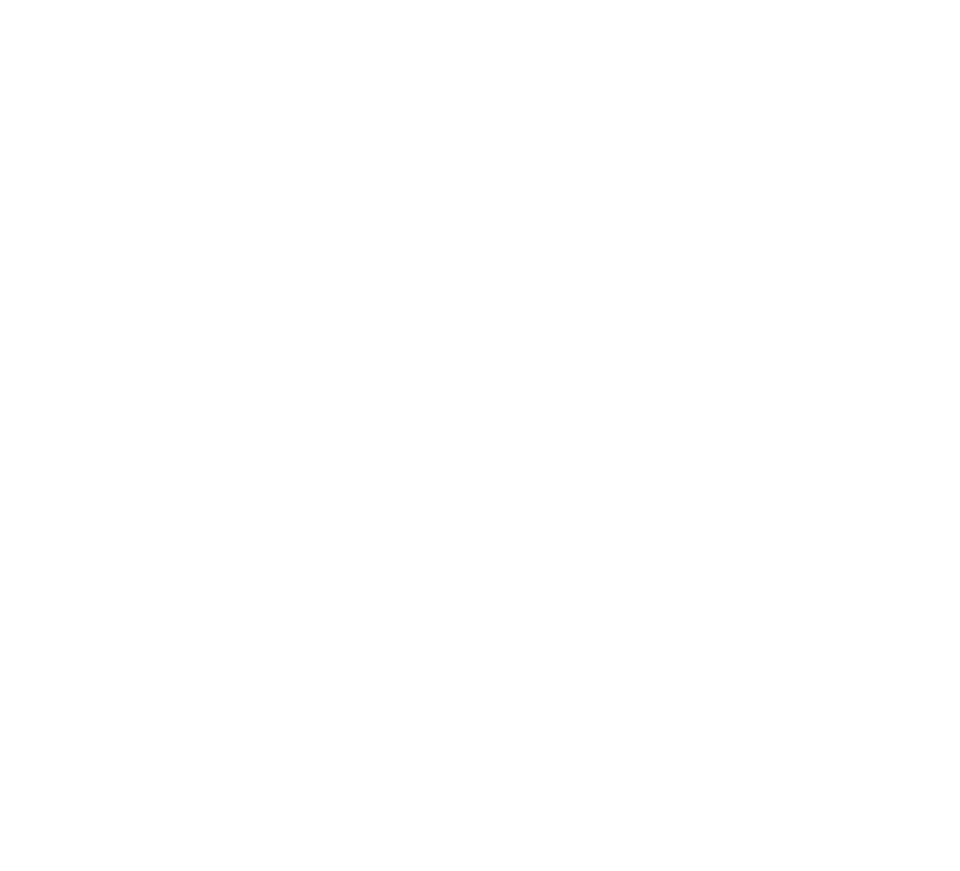 scroll, scrollTop: 0, scrollLeft: 0, axis: both 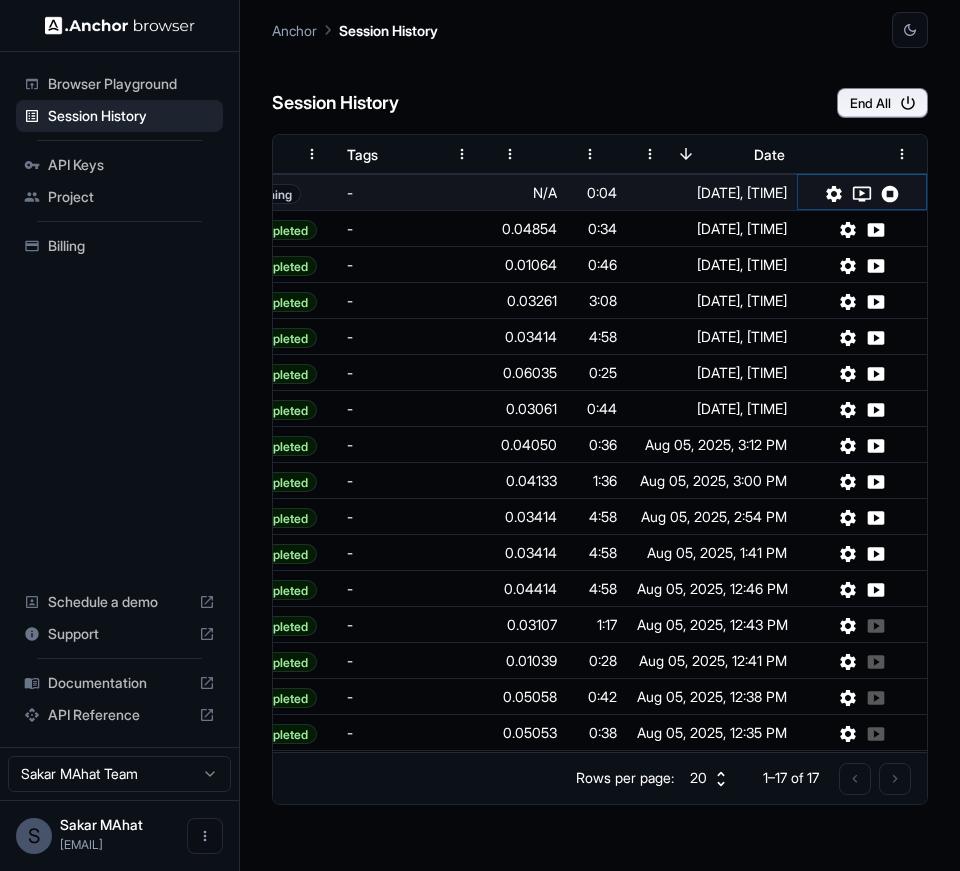 click 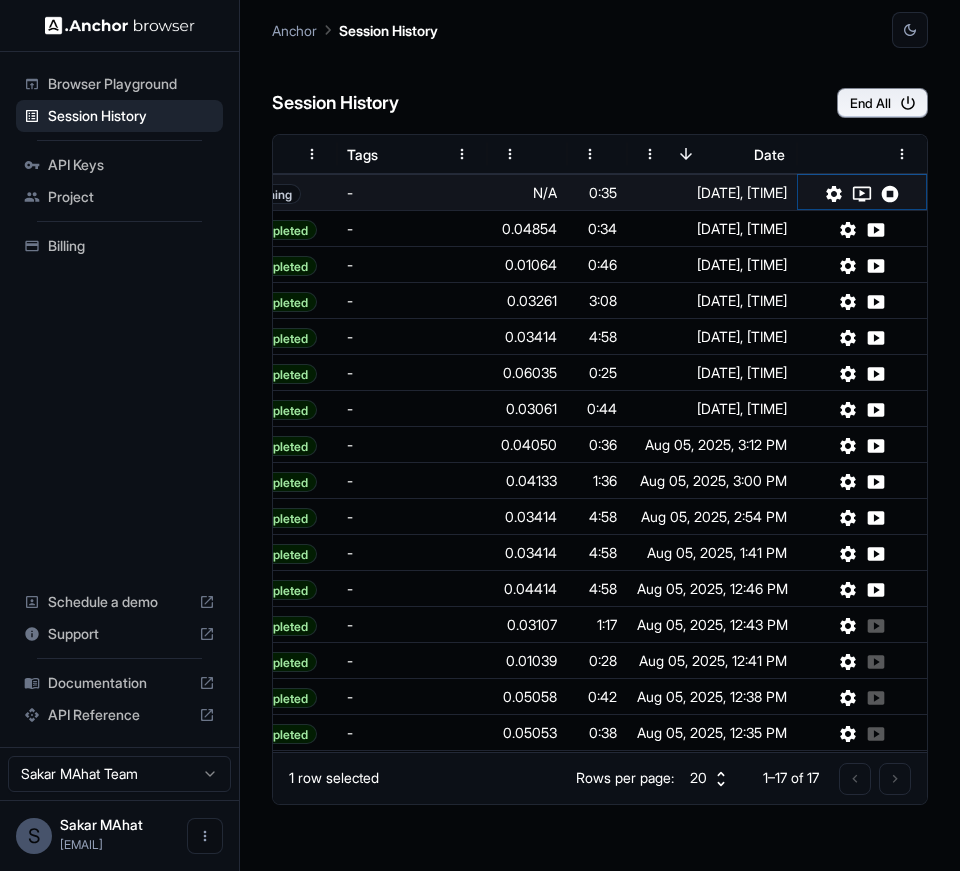 click 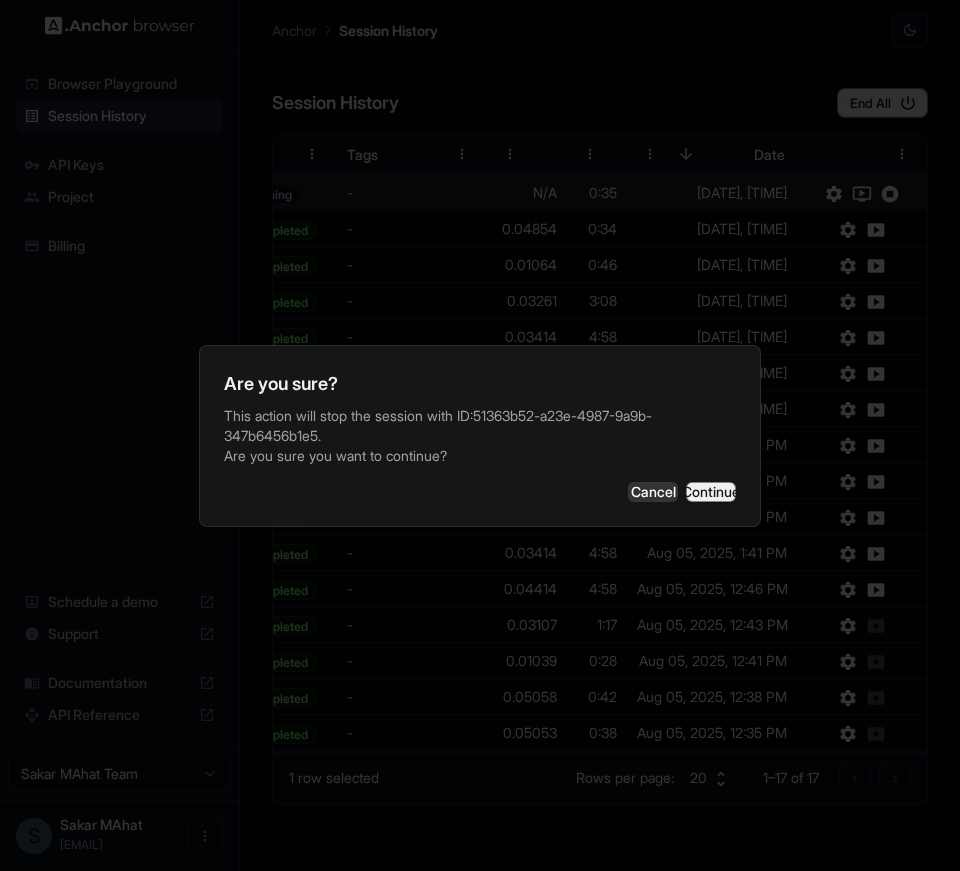 click on "Continue" at bounding box center (711, 492) 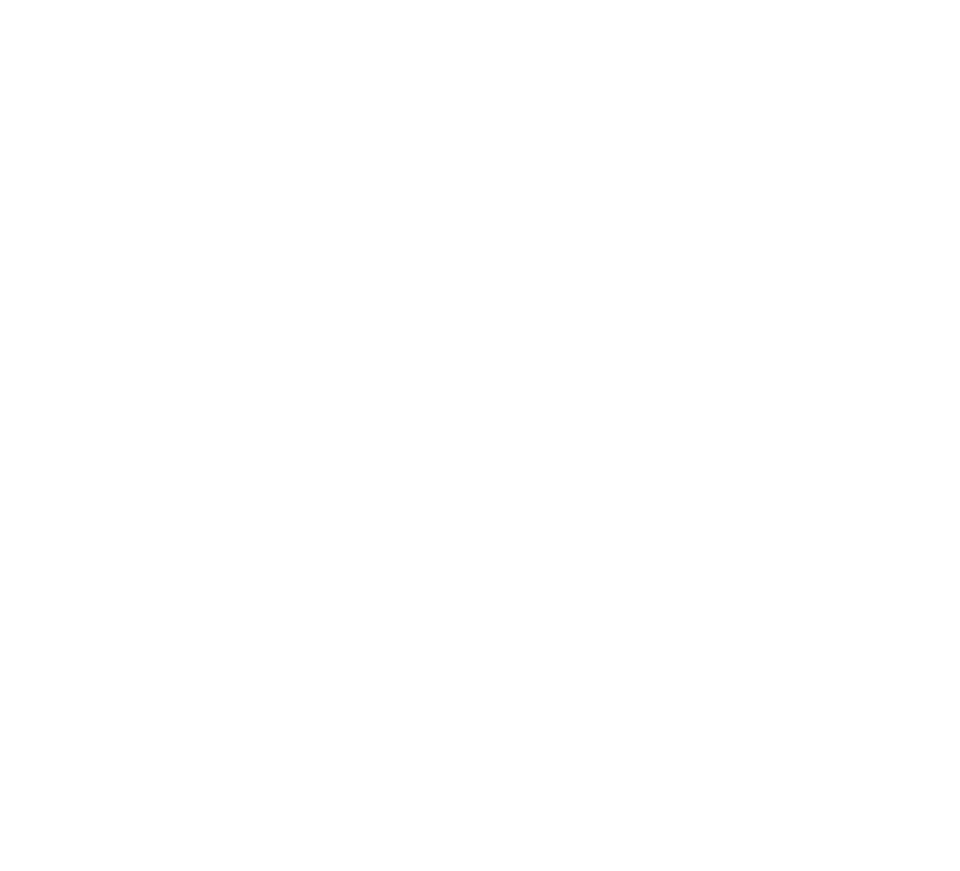 scroll, scrollTop: 0, scrollLeft: 0, axis: both 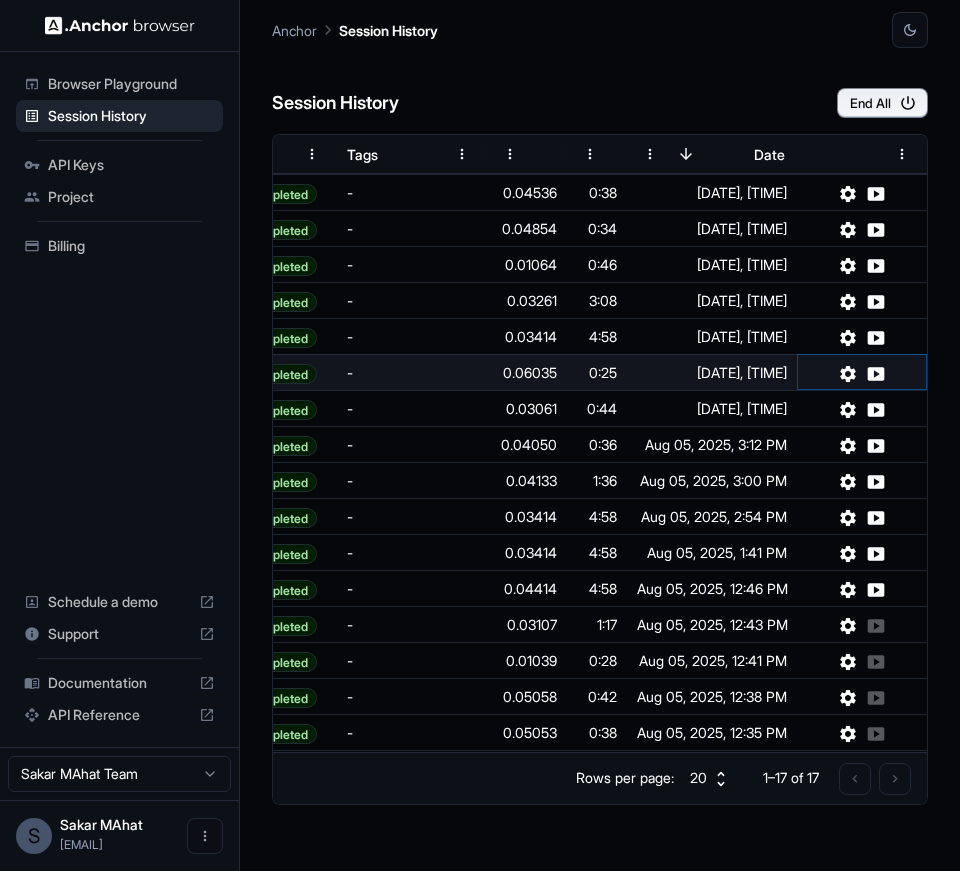 click 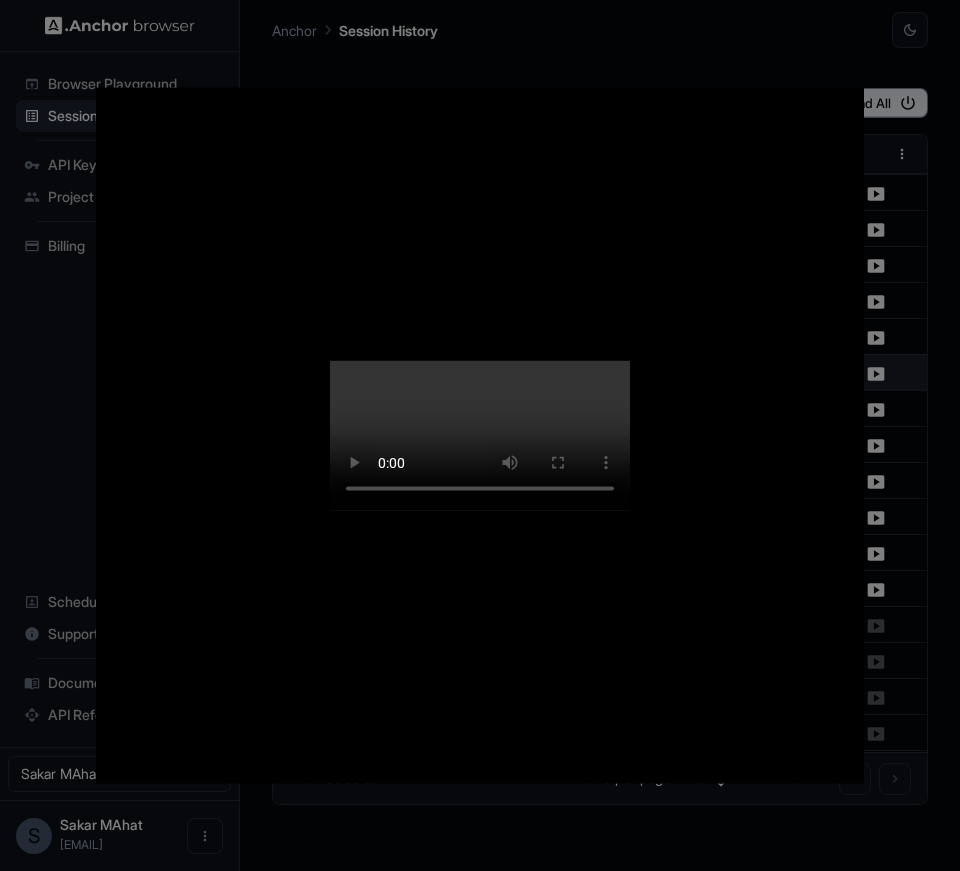 click at bounding box center (480, 435) 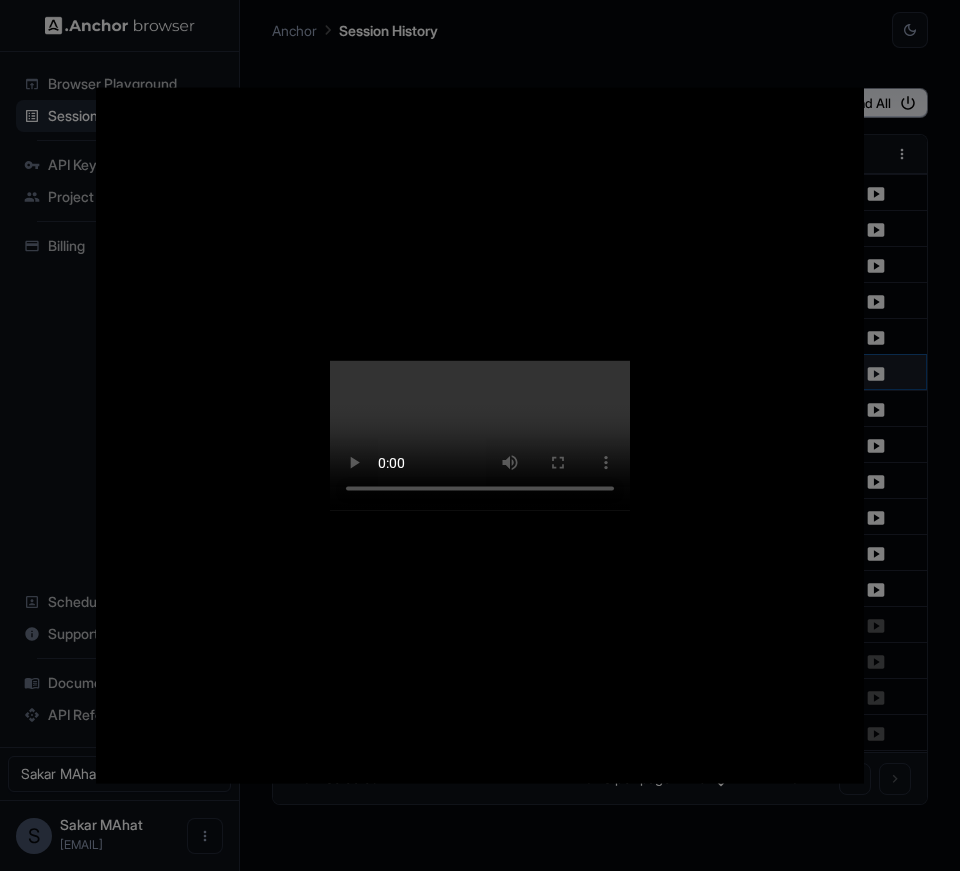 type 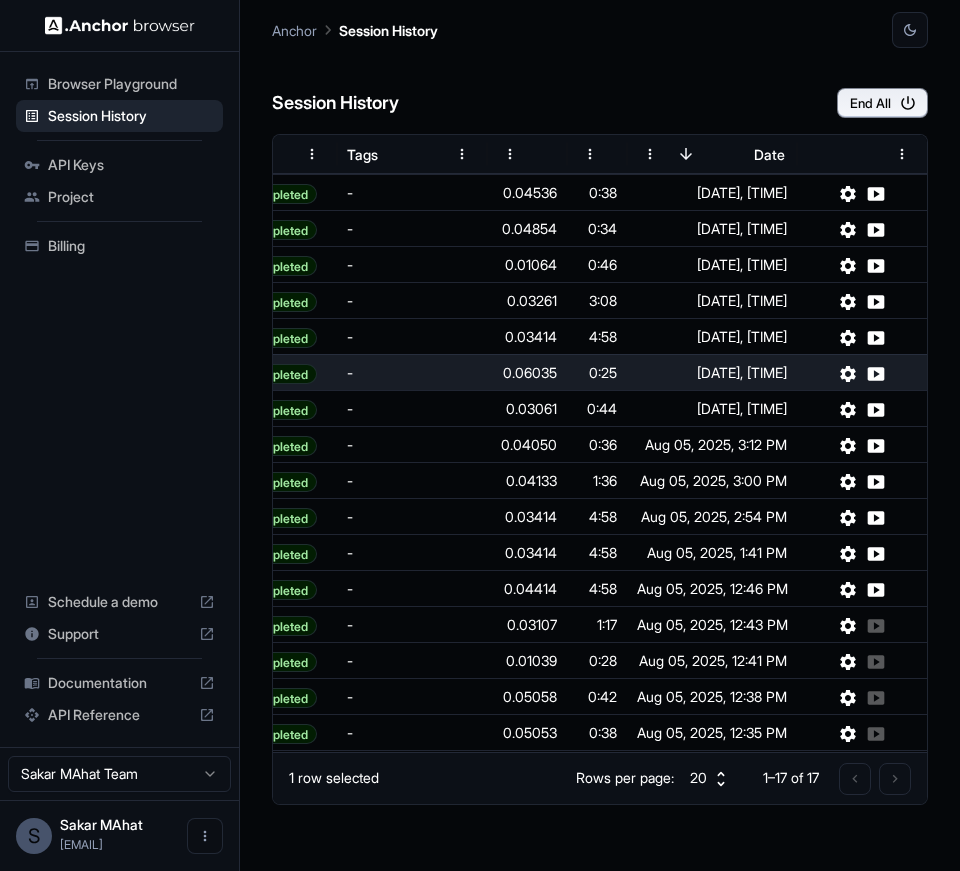 click on "Browser Playground Session History API Keys Project Billing Schedule a demo Support Documentation API Reference" at bounding box center [119, 399] 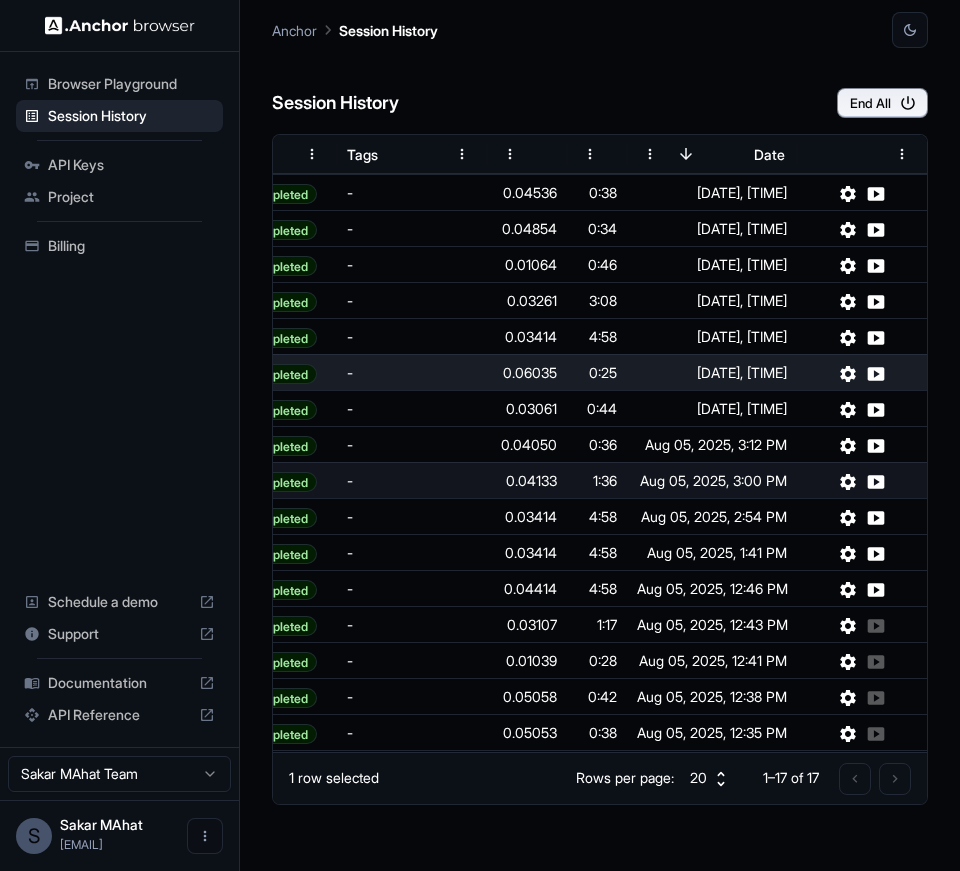 scroll, scrollTop: 0, scrollLeft: 498, axis: horizontal 